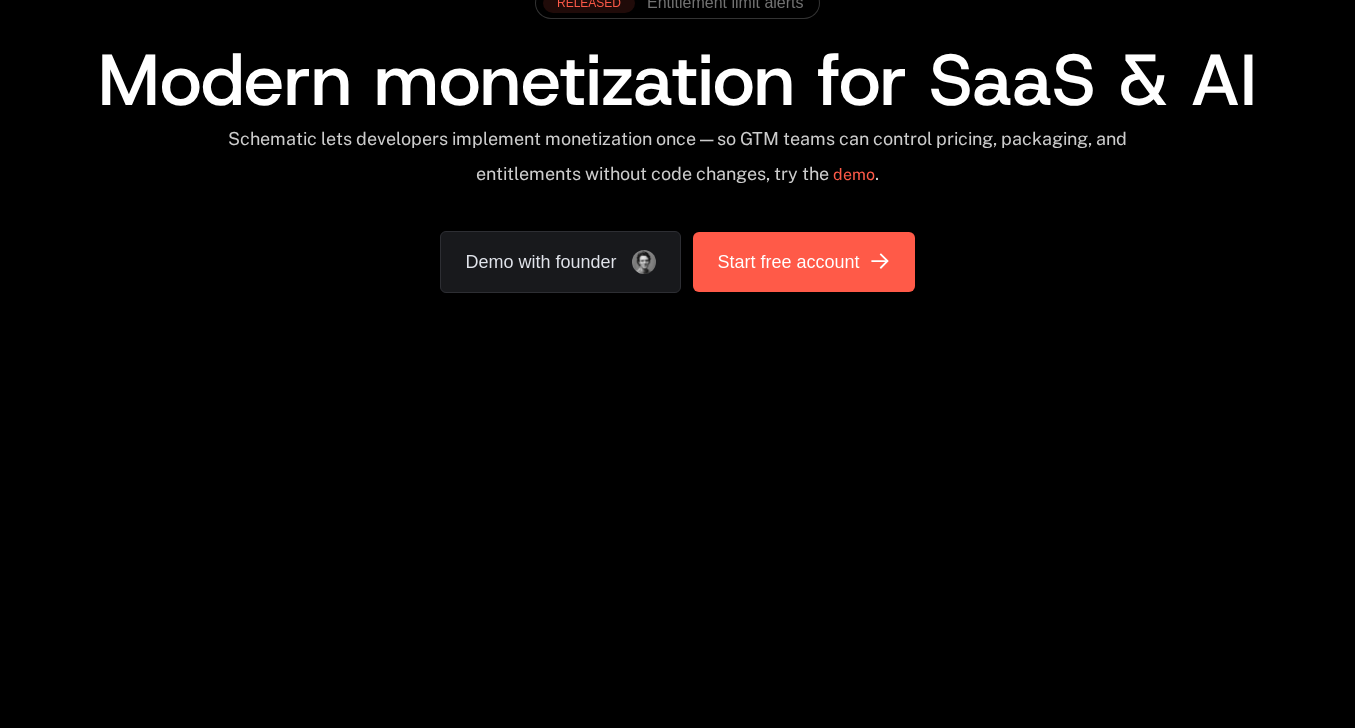 scroll, scrollTop: 0, scrollLeft: 0, axis: both 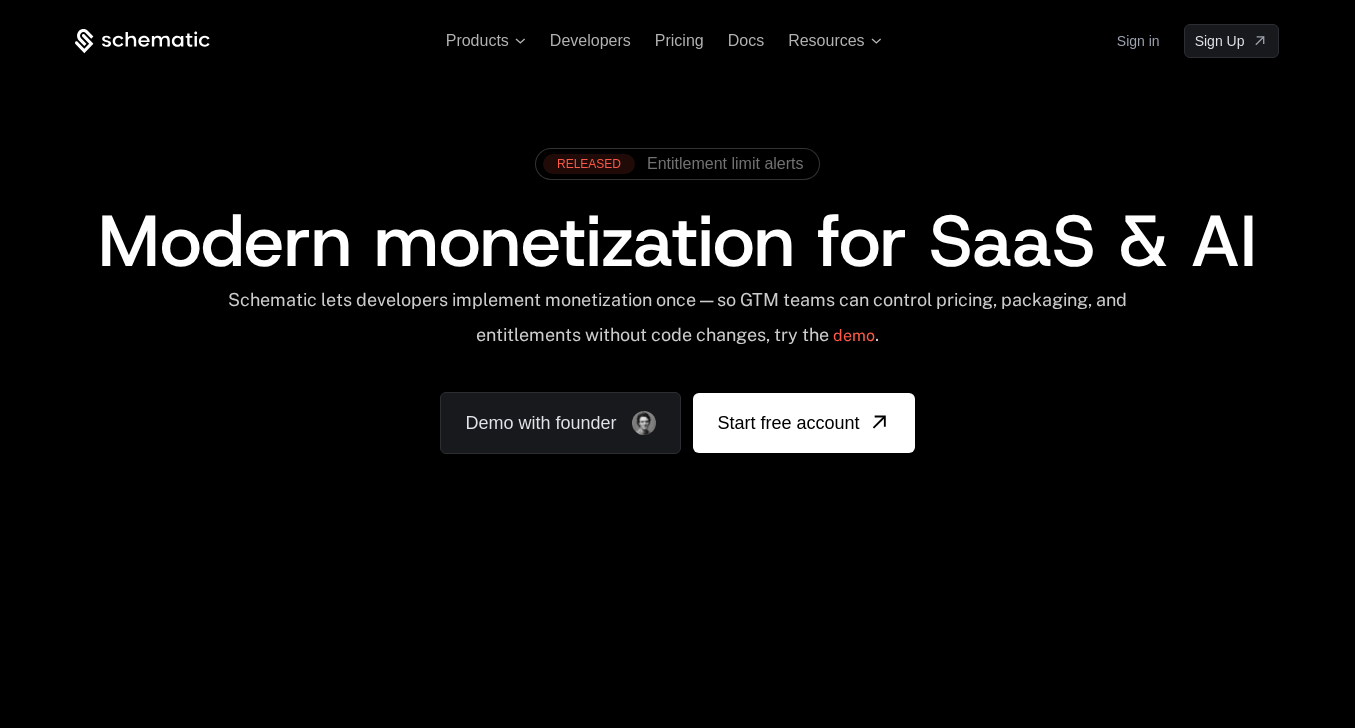 click on "Modern monetization for SaaS & AI" at bounding box center (677, 241) 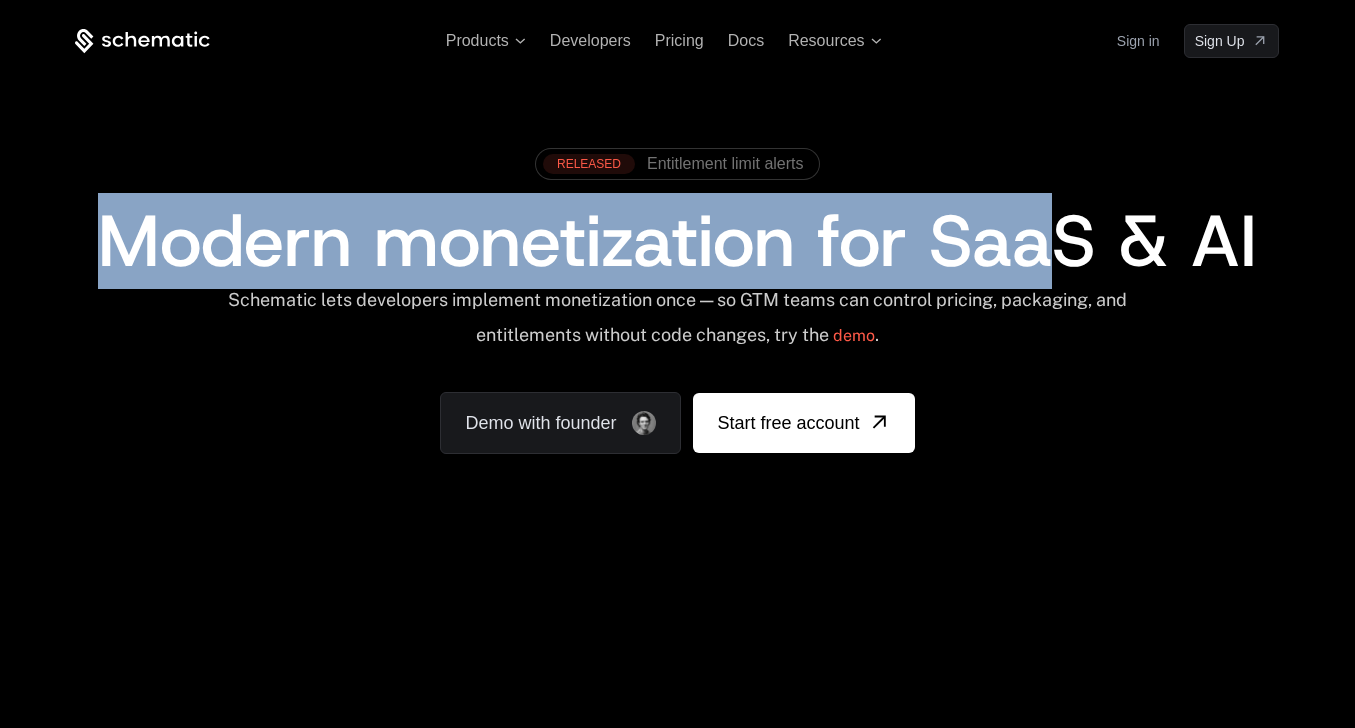 drag, startPoint x: 41, startPoint y: 253, endPoint x: 1140, endPoint y: 252, distance: 1099.0005 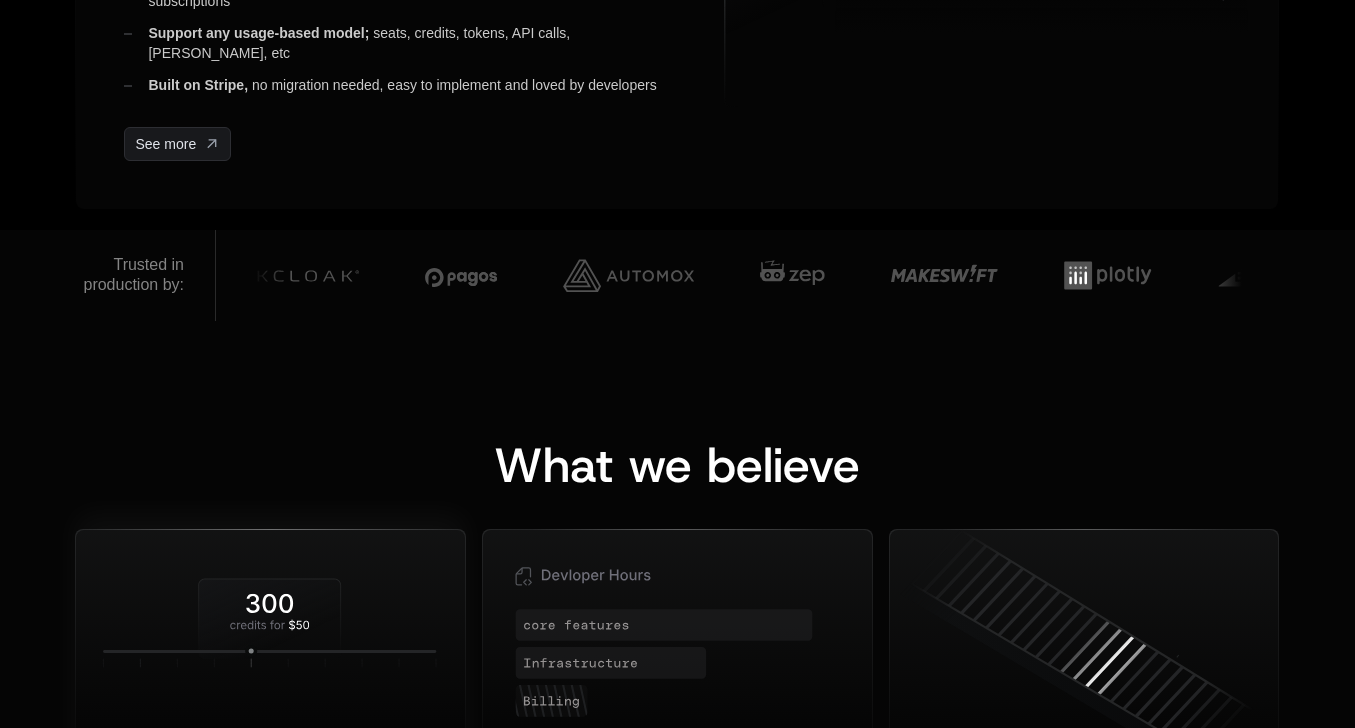 scroll, scrollTop: 668, scrollLeft: 0, axis: vertical 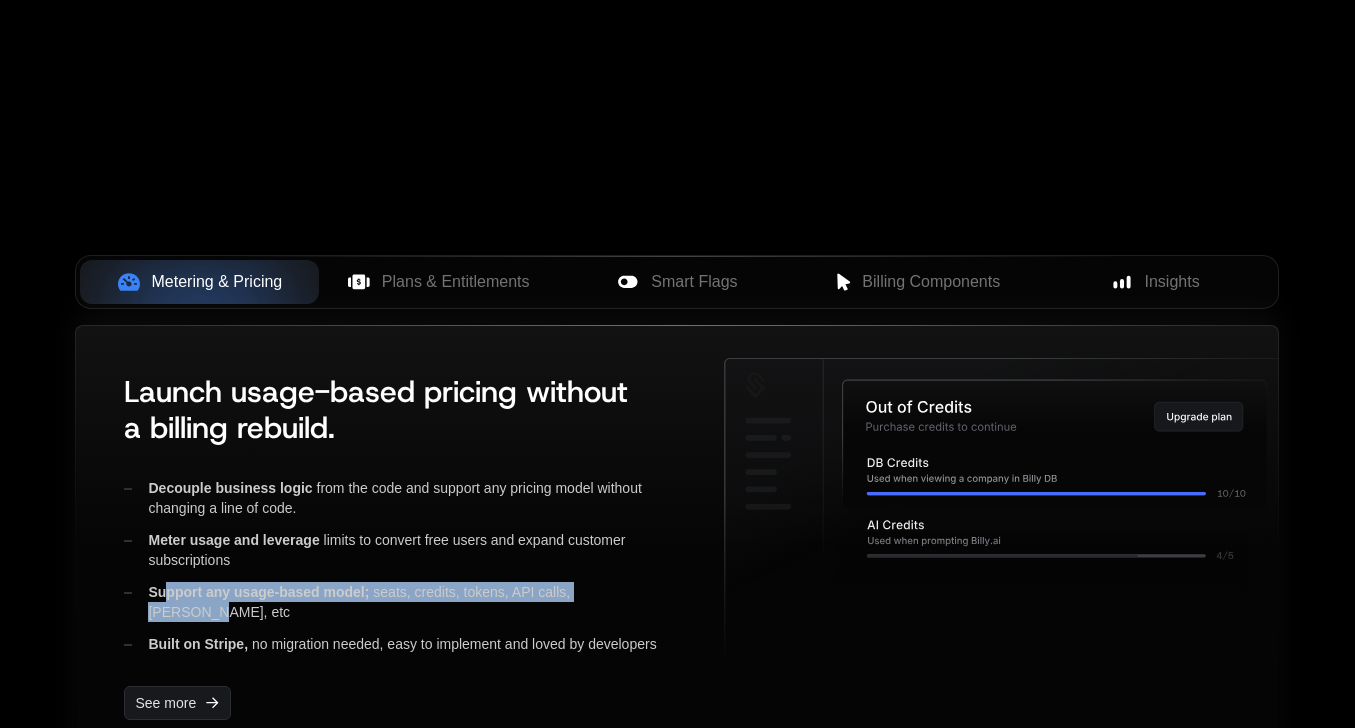 drag, startPoint x: 162, startPoint y: 592, endPoint x: 660, endPoint y: 591, distance: 498.001 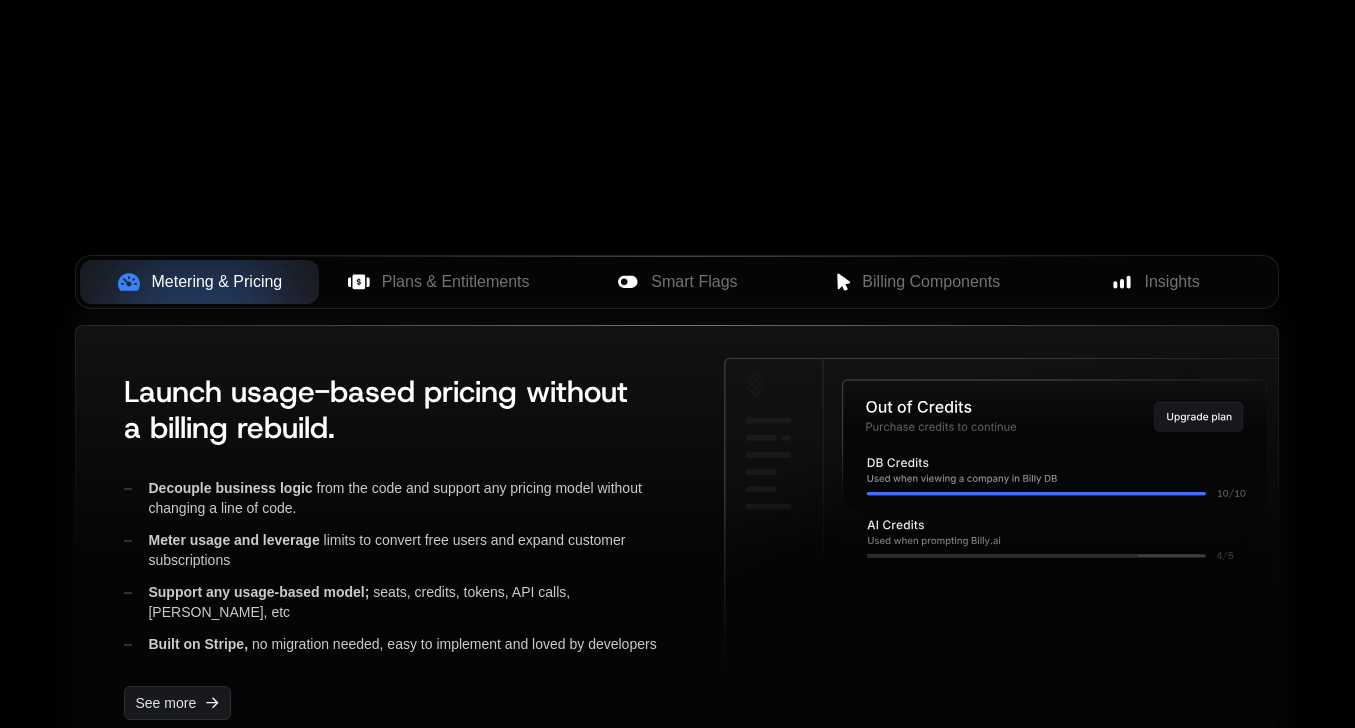 click on "Support any usage-based model;   seats, credits, tokens, API calls, [PERSON_NAME], etc" at bounding box center (408, 602) 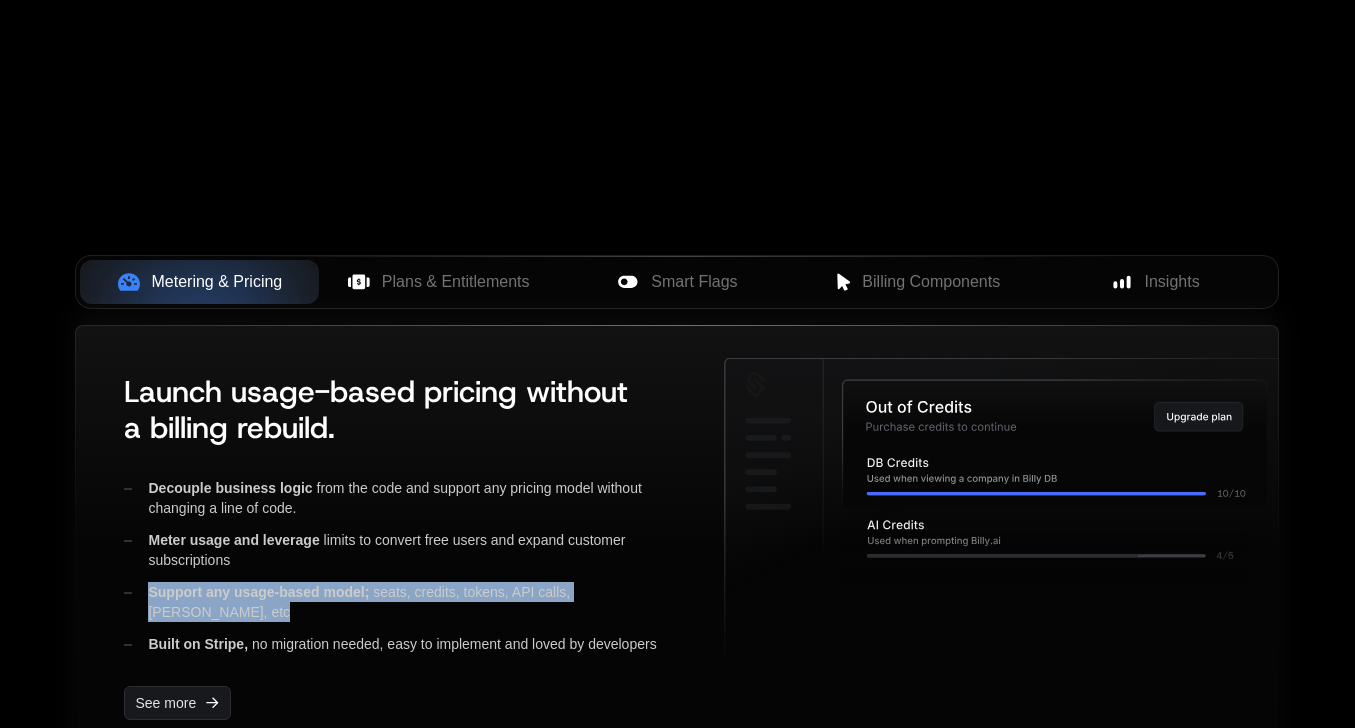 drag, startPoint x: 658, startPoint y: 591, endPoint x: 151, endPoint y: 590, distance: 507.00098 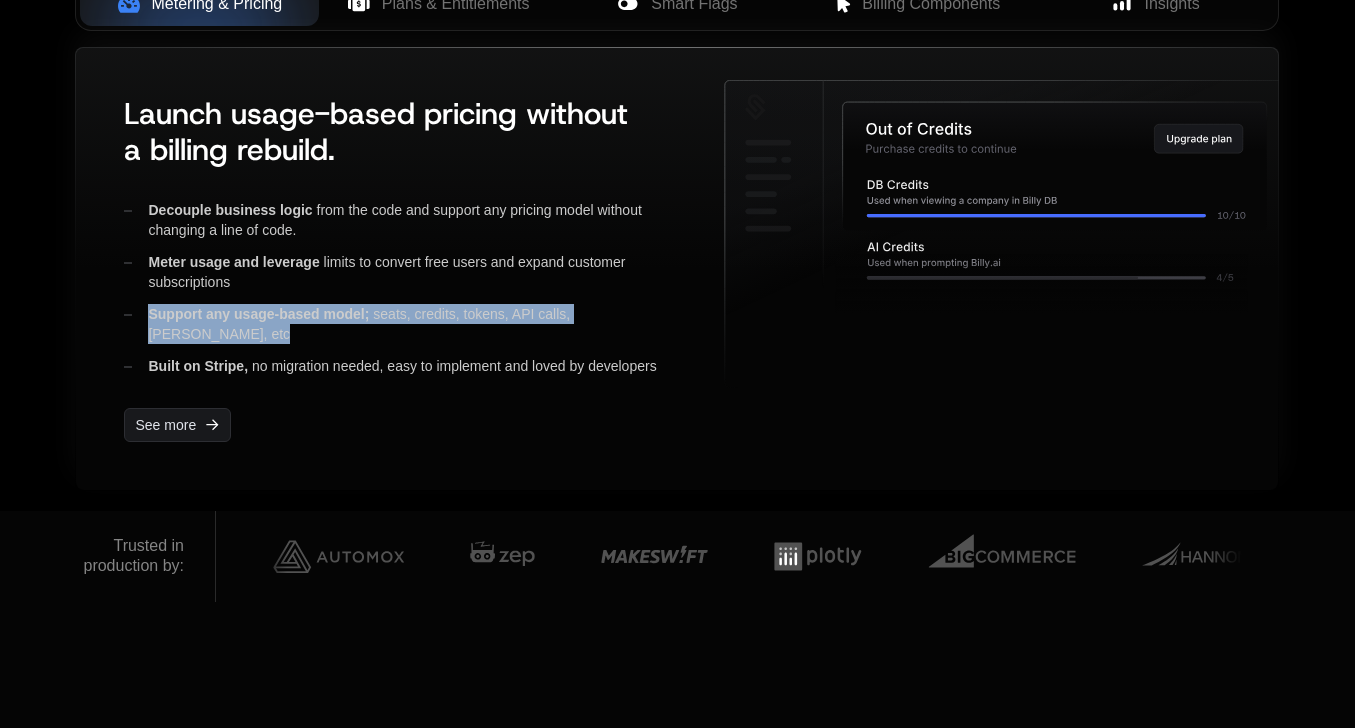 scroll, scrollTop: 971, scrollLeft: 0, axis: vertical 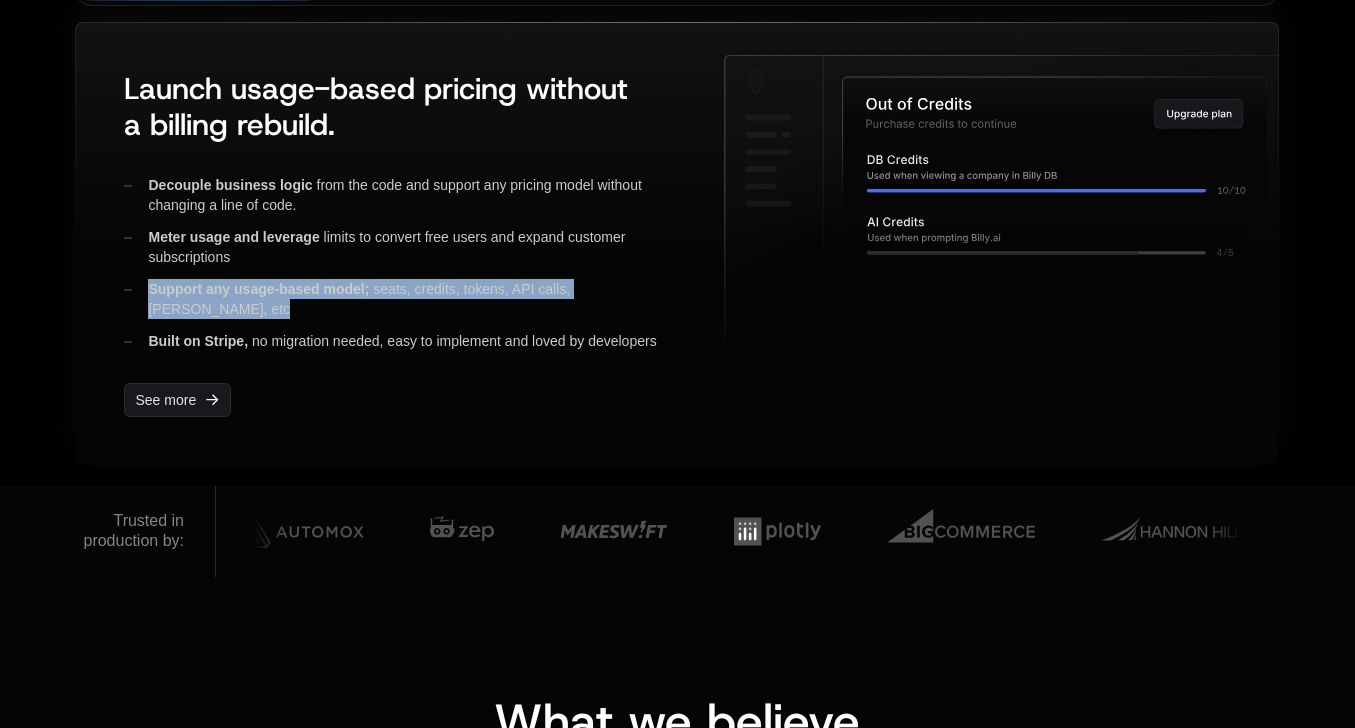 drag, startPoint x: 183, startPoint y: 231, endPoint x: 268, endPoint y: 258, distance: 89.1852 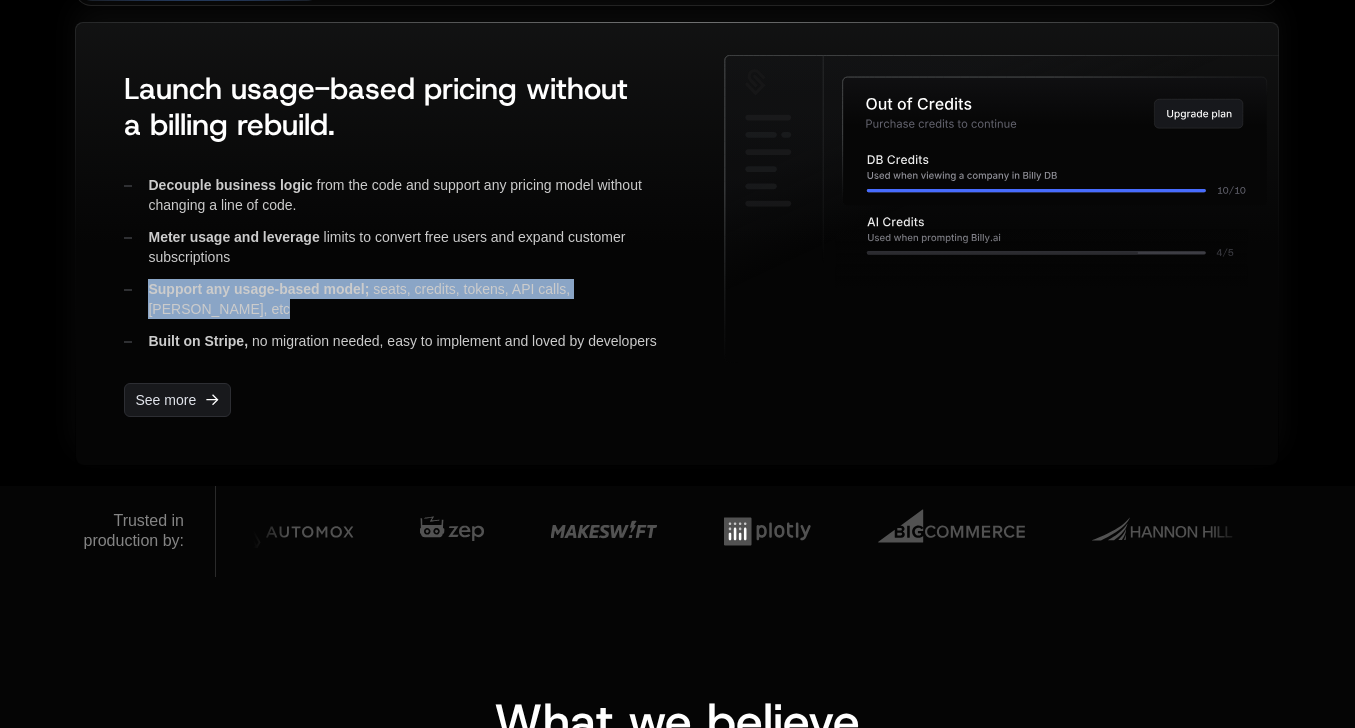 click on "Meter usage and leverage    limits to convert free users and expand customer subscriptions" at bounding box center [408, 247] 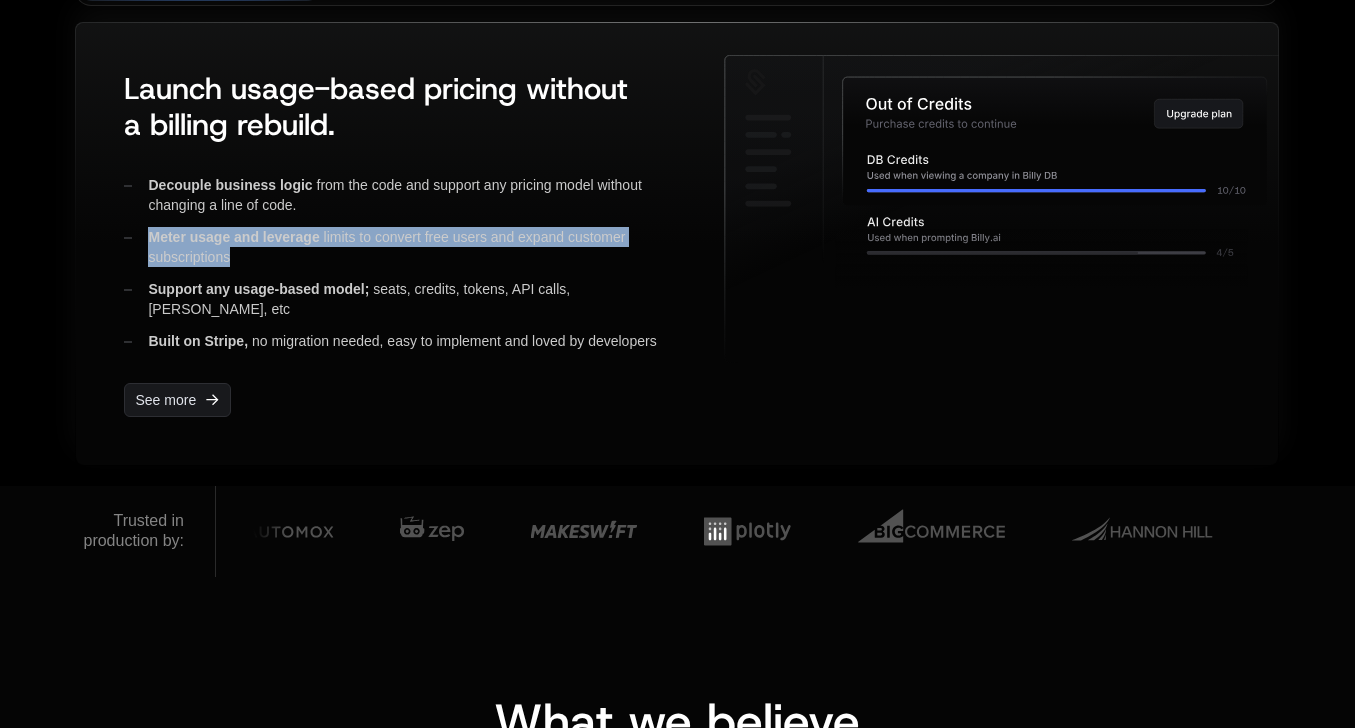 drag, startPoint x: 268, startPoint y: 258, endPoint x: 147, endPoint y: 234, distance: 123.35721 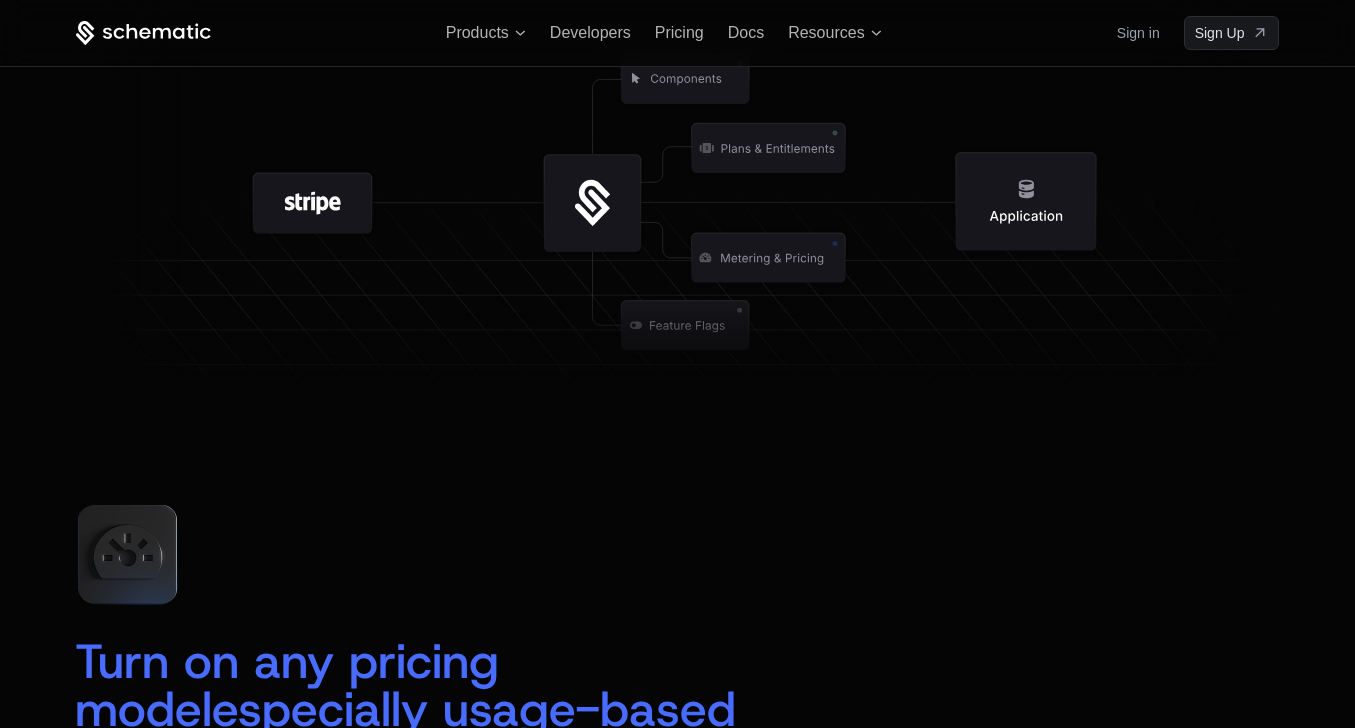 scroll, scrollTop: 388, scrollLeft: 0, axis: vertical 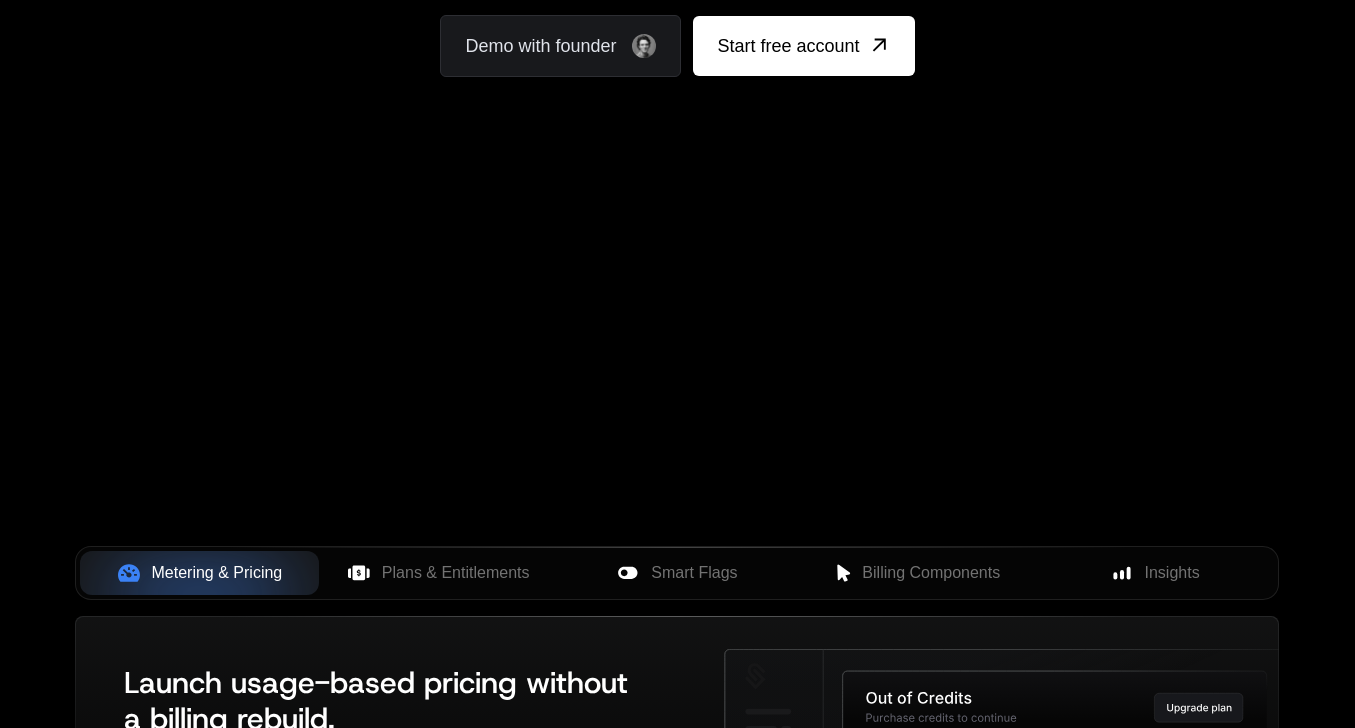 click on "Products Developers Pricing Docs Resources Sign in Sign Up RELEASED Entitlement limit alerts Modern monetization for SaaS & AI Schematic lets developers implement monetization once — so GTM teams can control pricing, packaging, and entitlements without code changes, try the   demo . Demo with founder   Start free account Your browser does not support the video tag. Metering & Pricing Plans & Entitlements Smart Flags Billing Components Insights Launch usage-based pricing without a billing rebuild. Decouple business logic   from the code and support any pricing model without changing a line of code. Meter usage and leverage    limits to convert free users and expand customer subscriptions Support any usage-based model;   seats, credits, tokens, API calls, MAUs, etc Built on Stripe,   no migration needed, easy to implement and loved by developers See more Manage plans, limits and the whole customer journey Pricing should live in config, not code.   Manage exceptions and feature trials   Set and manage trials" at bounding box center [677, 351] 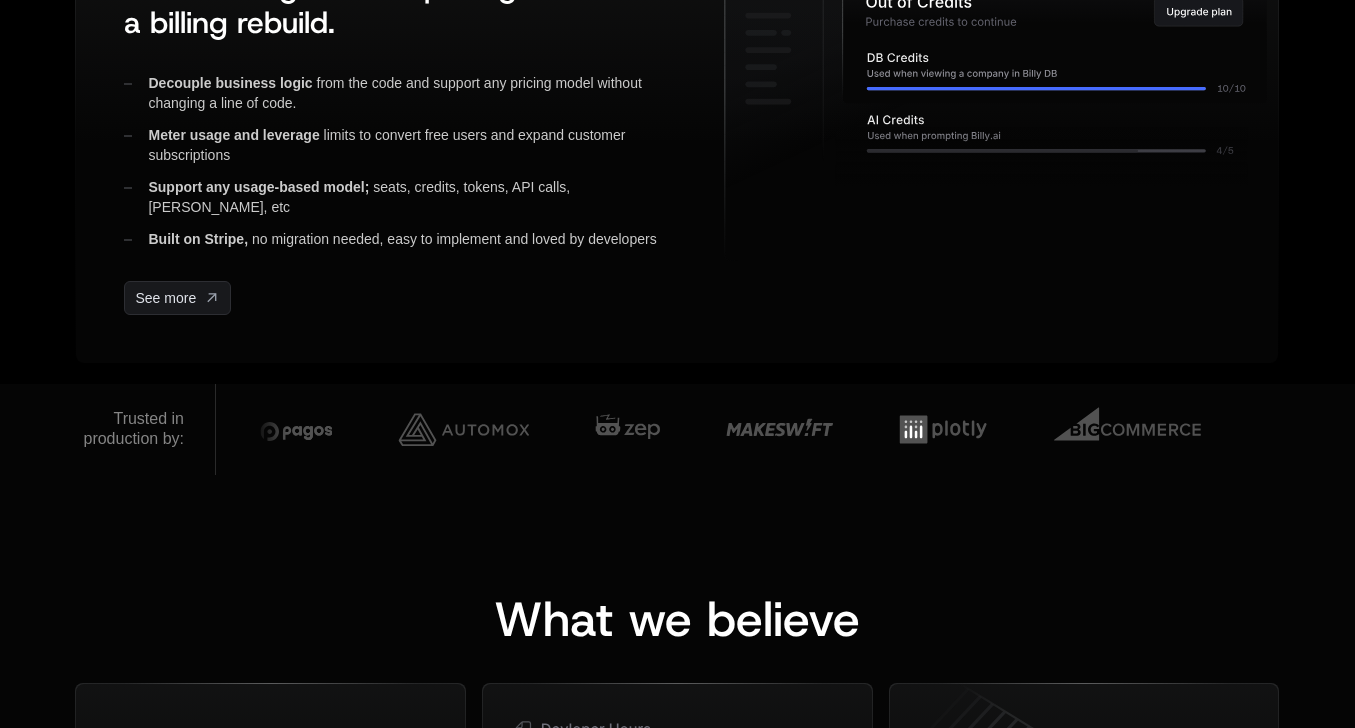 scroll, scrollTop: 0, scrollLeft: 0, axis: both 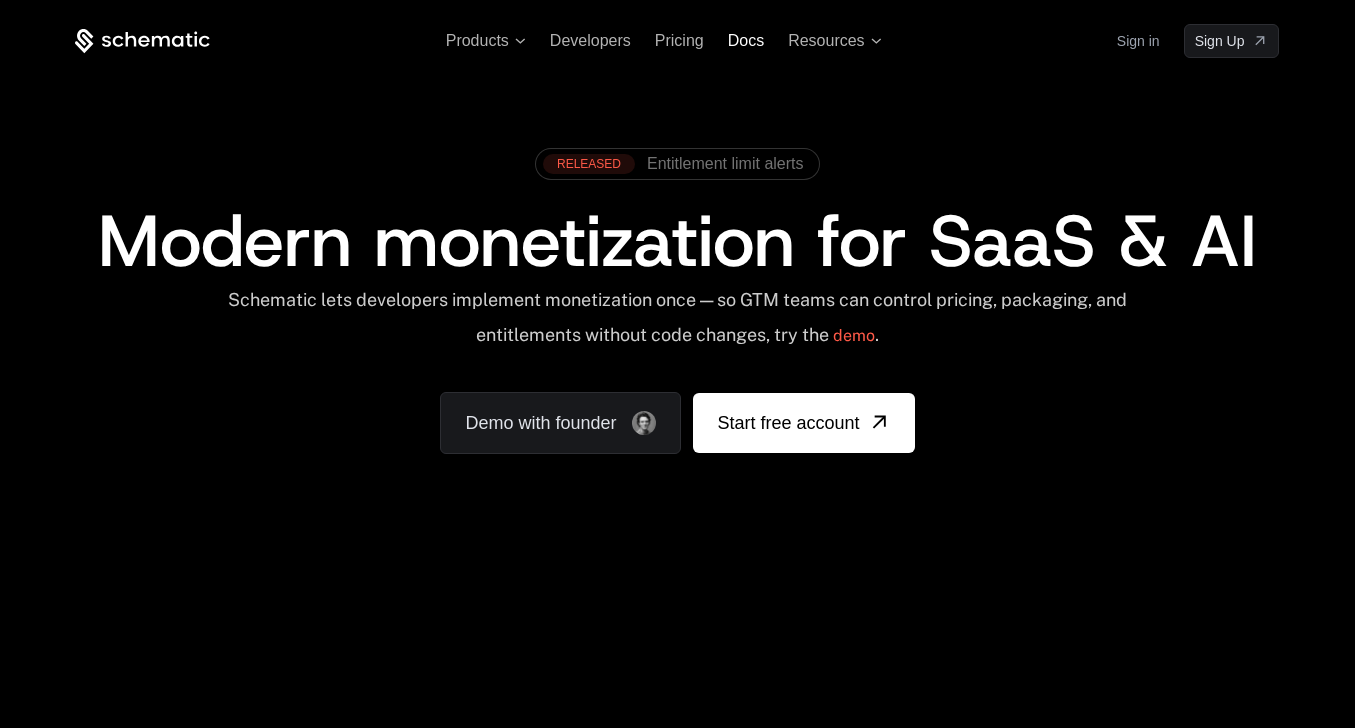 click on "Docs" at bounding box center [746, 40] 